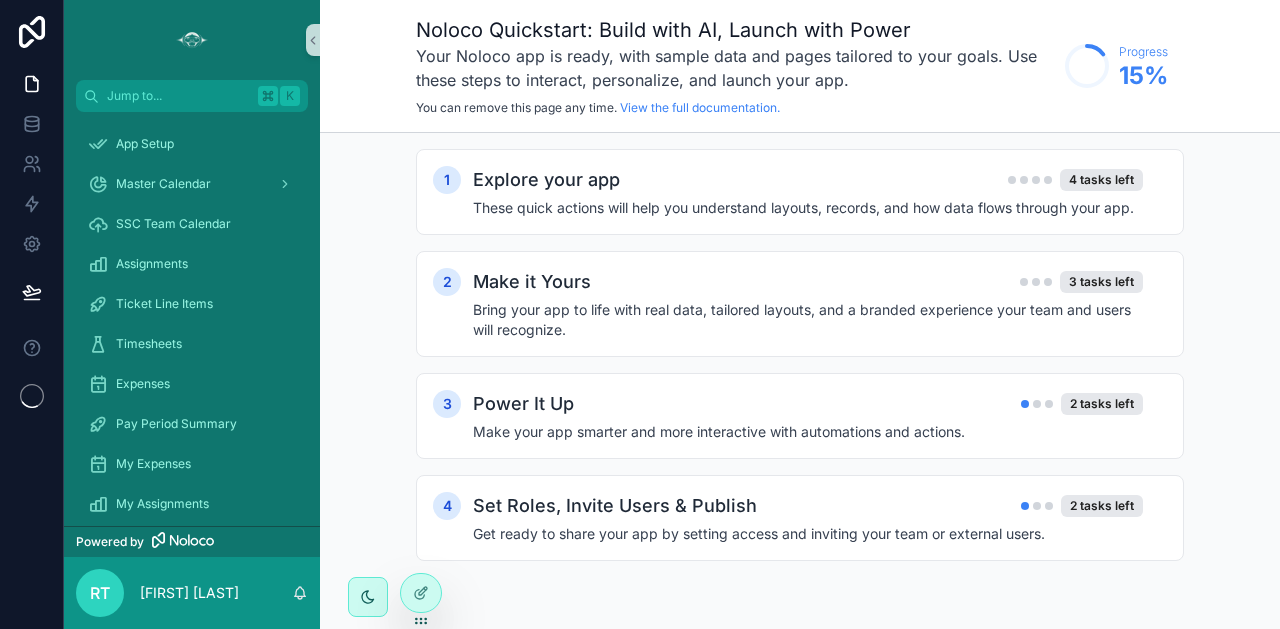 scroll, scrollTop: 0, scrollLeft: 0, axis: both 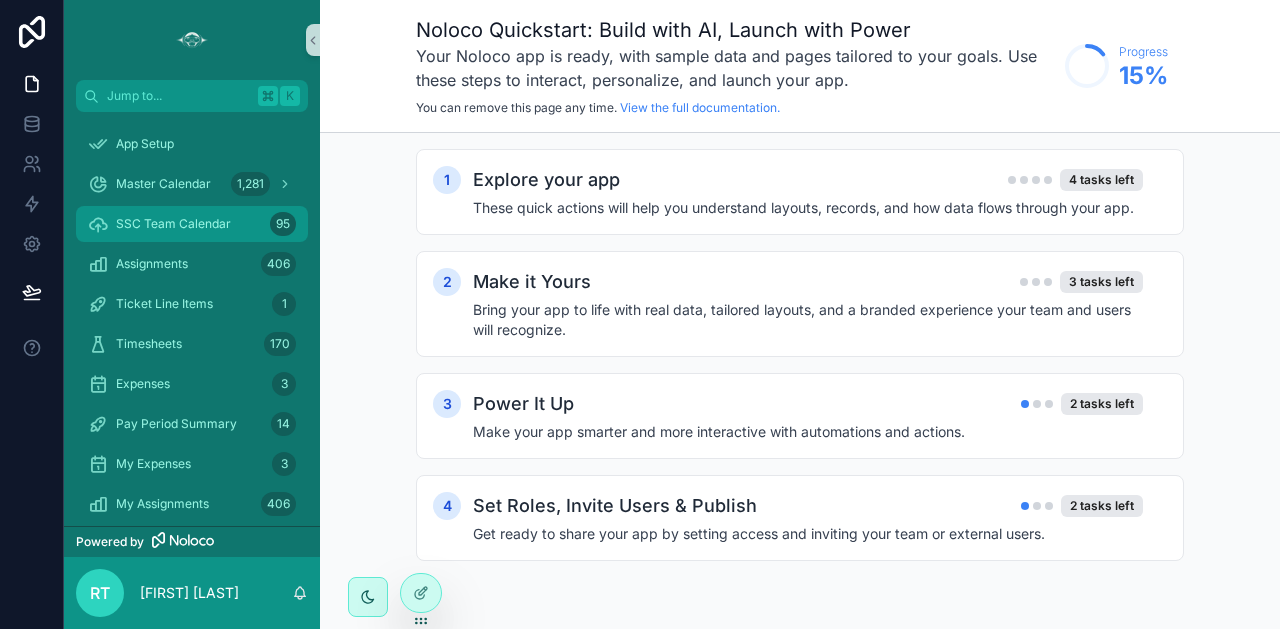 click on "SSC Team Calendar 95" at bounding box center [192, 224] 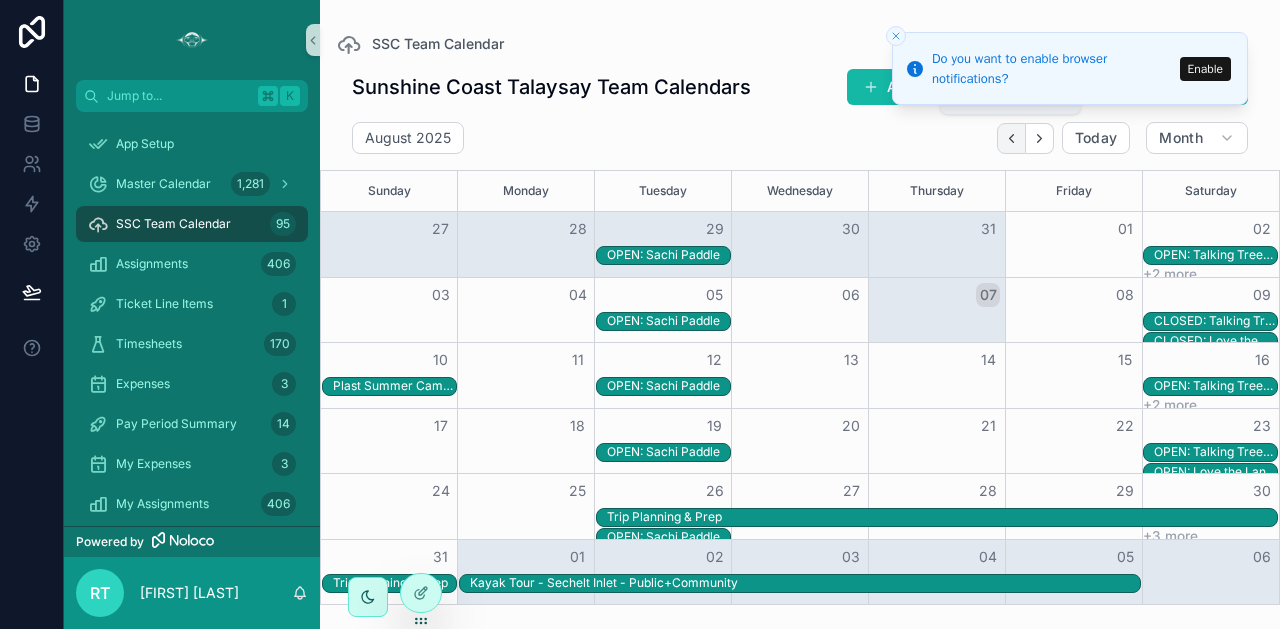 click at bounding box center (1011, 138) 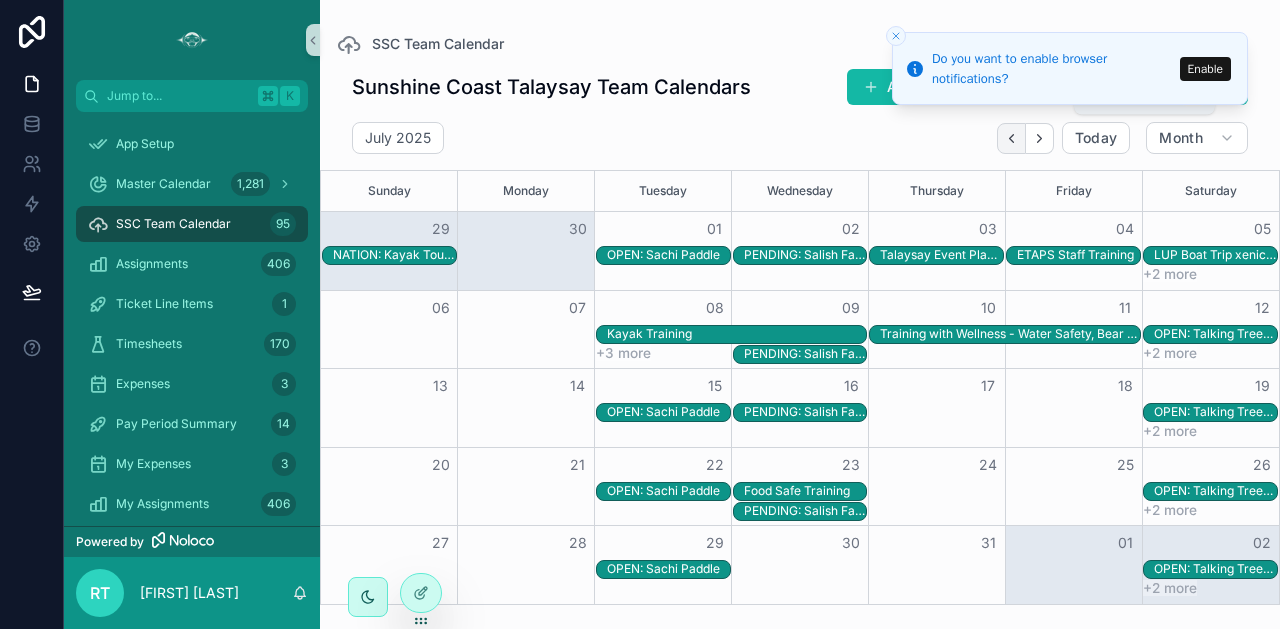 click 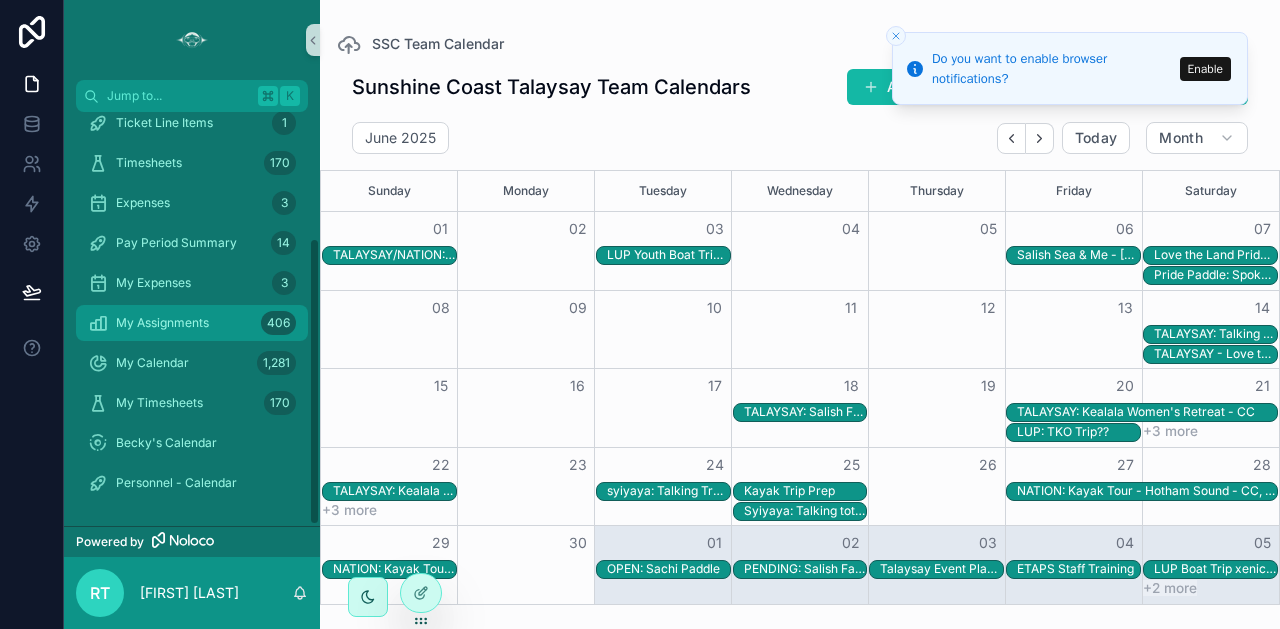 scroll, scrollTop: 181, scrollLeft: 0, axis: vertical 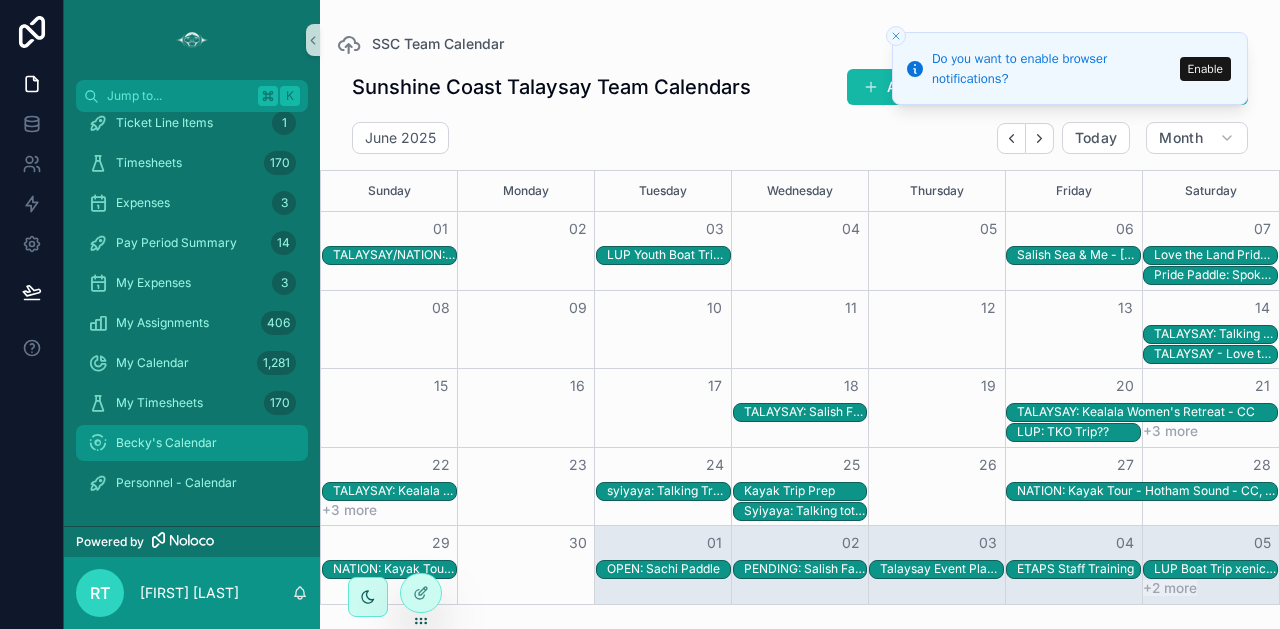 click on "Becky's Calendar" at bounding box center (166, 443) 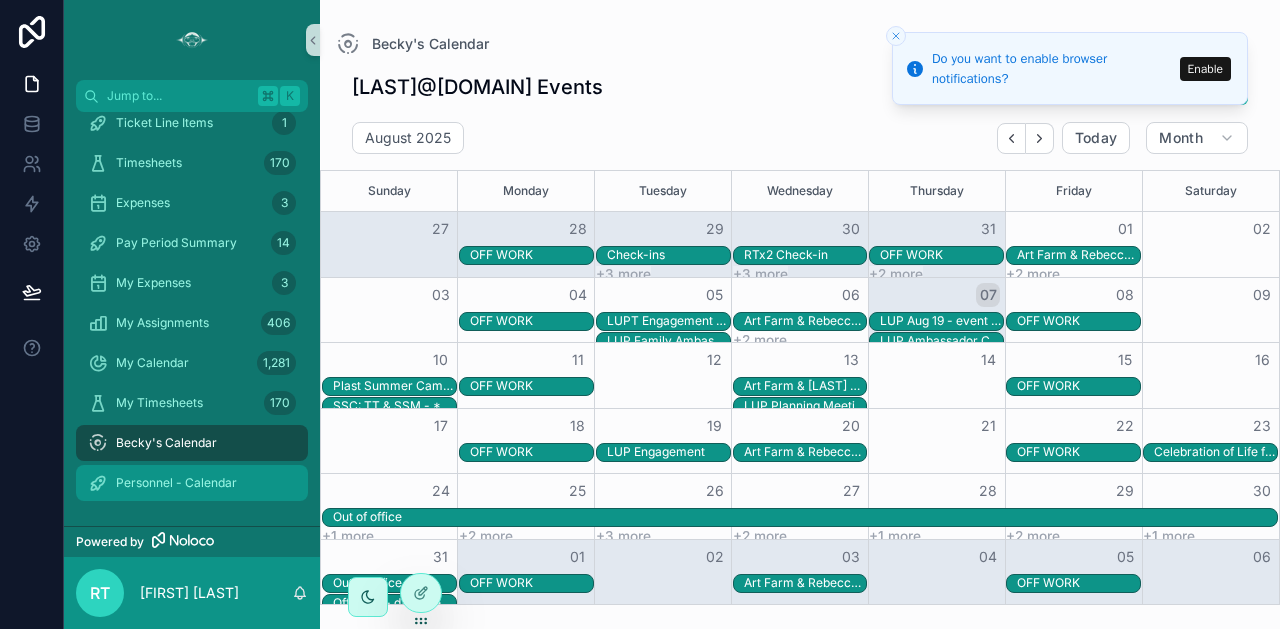 click on "Personnel - Calendar" at bounding box center (176, 483) 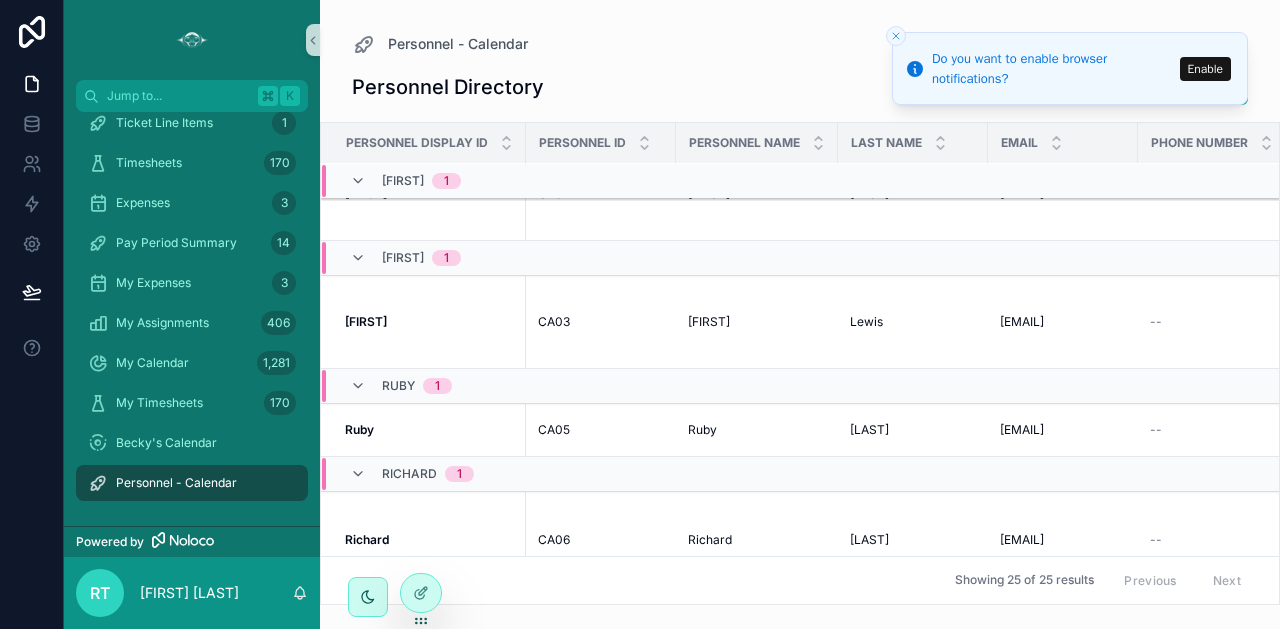 scroll, scrollTop: 616, scrollLeft: 0, axis: vertical 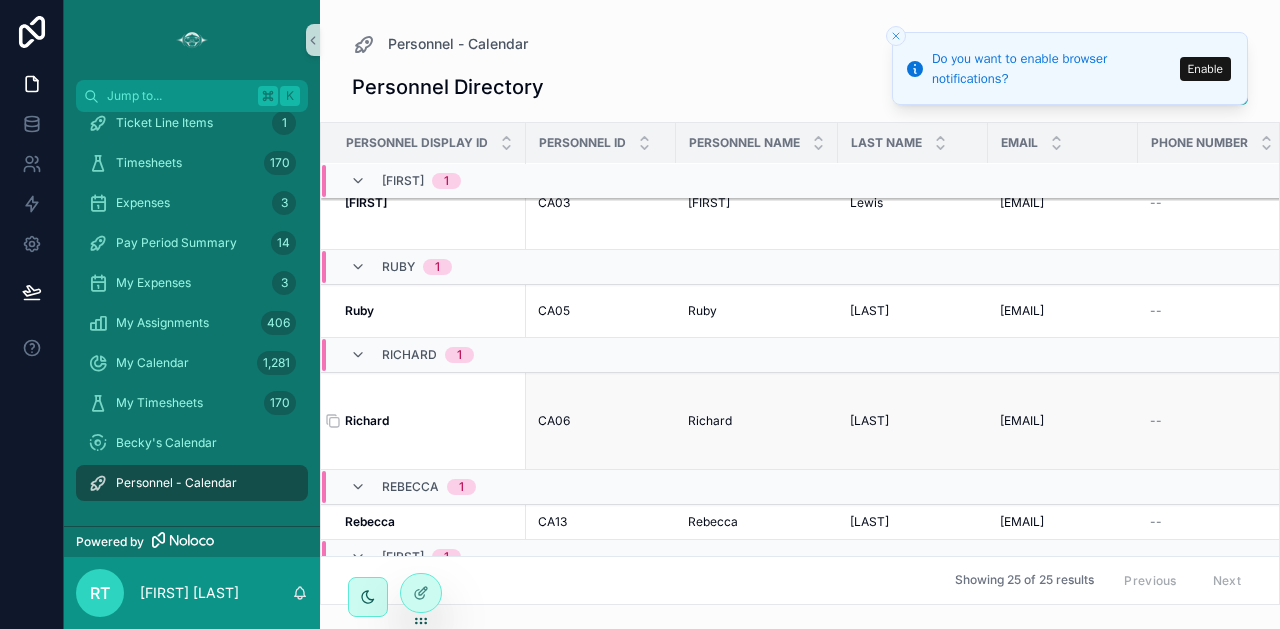 click on "Richard" at bounding box center [367, 420] 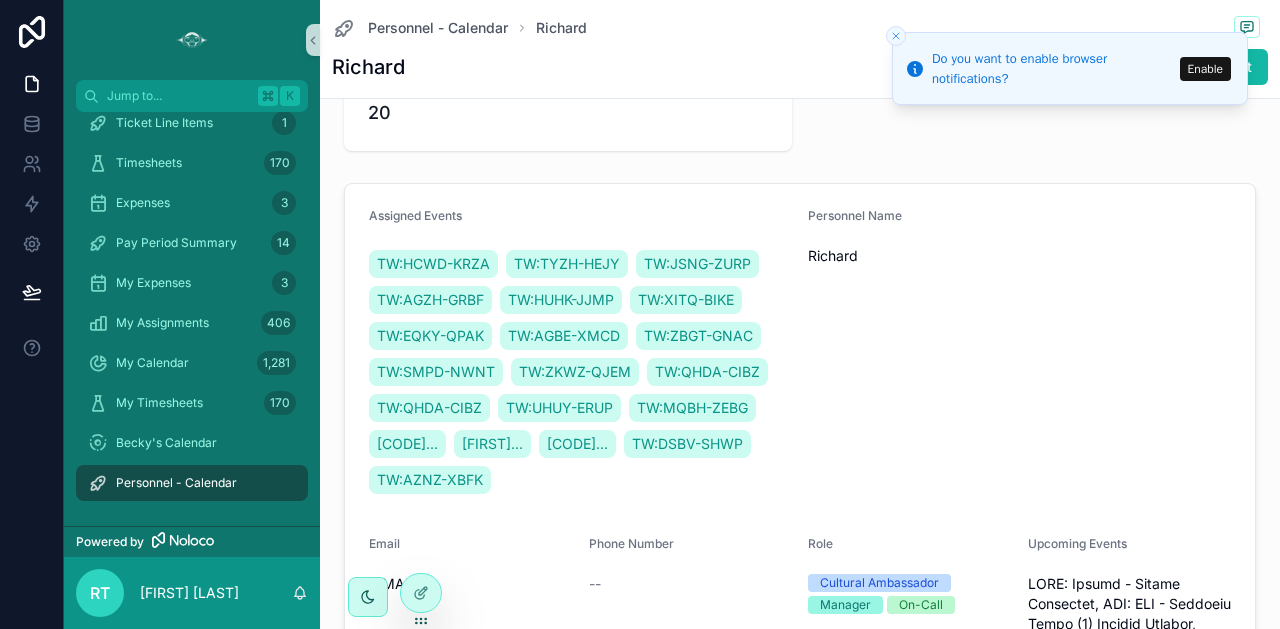 scroll, scrollTop: 0, scrollLeft: 0, axis: both 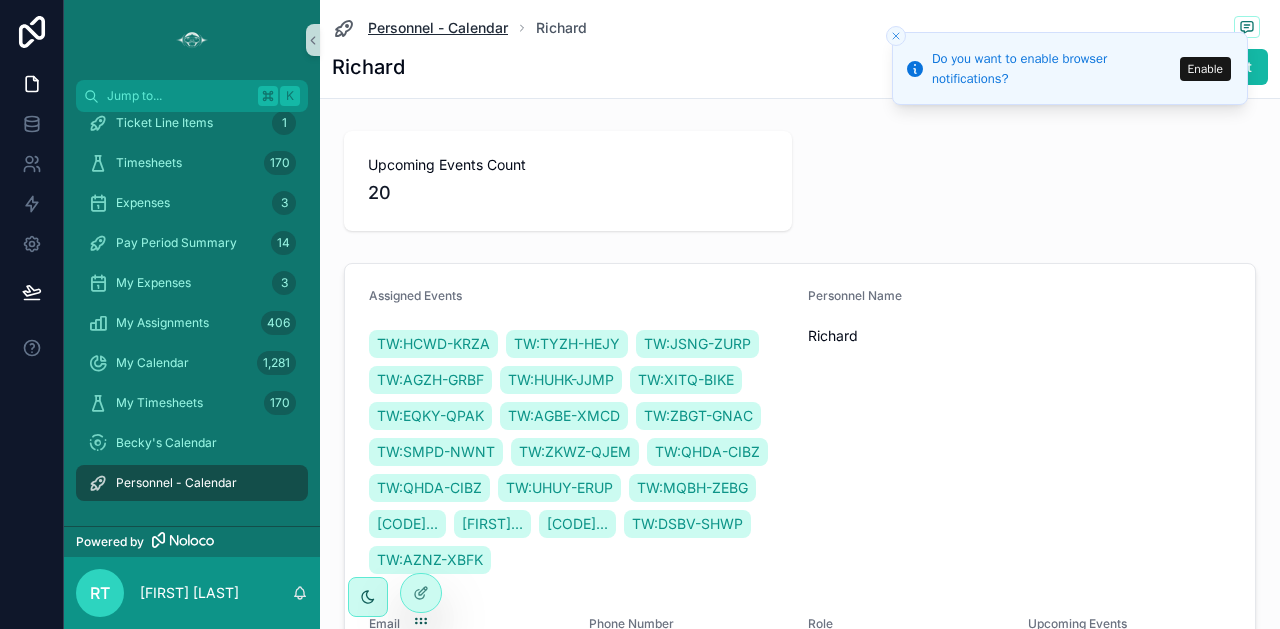 click on "Personnel - Calendar" at bounding box center [438, 28] 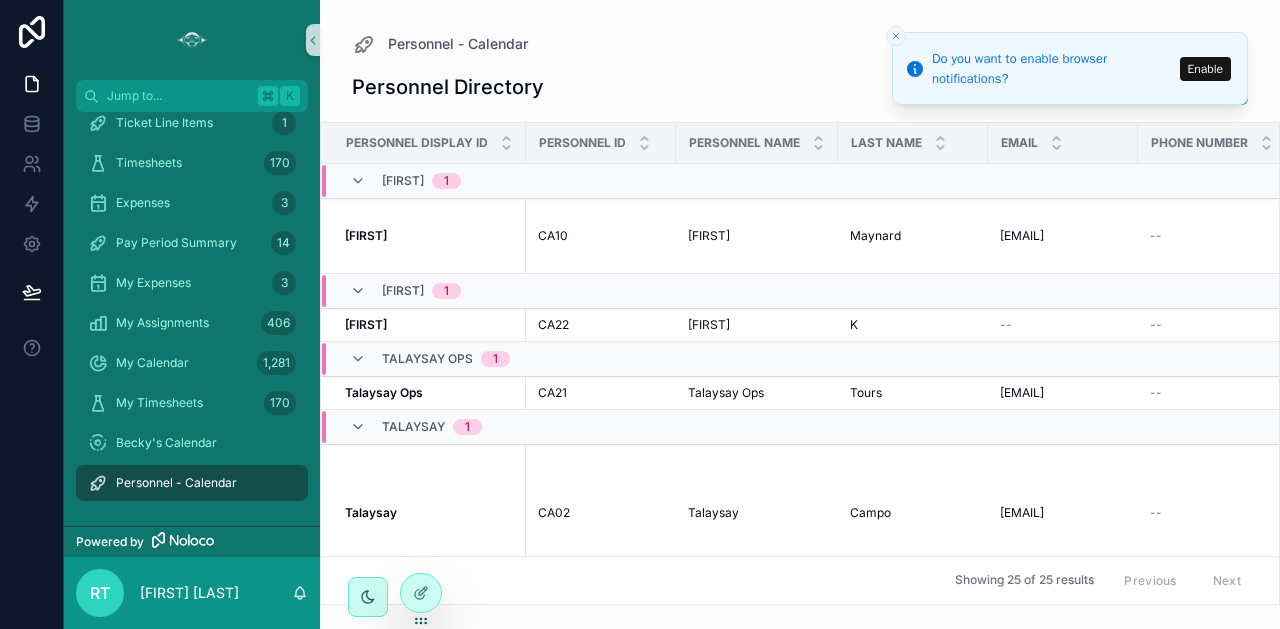 click on "Personnel - Calendar" at bounding box center (800, 44) 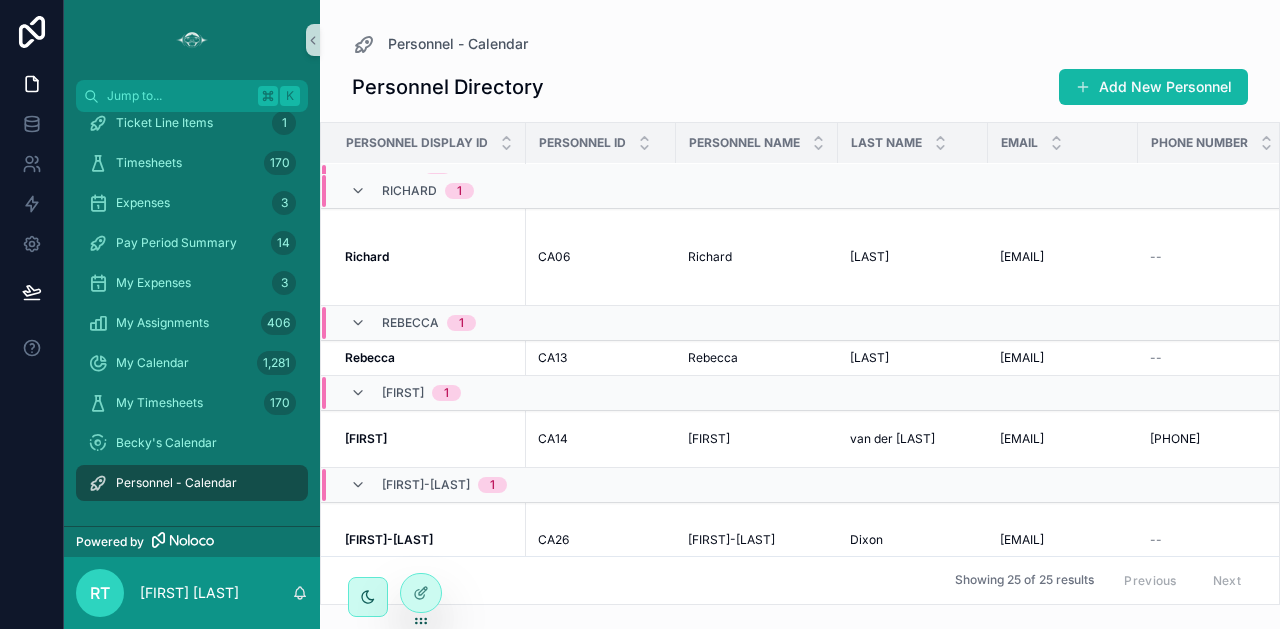 scroll, scrollTop: 733, scrollLeft: 0, axis: vertical 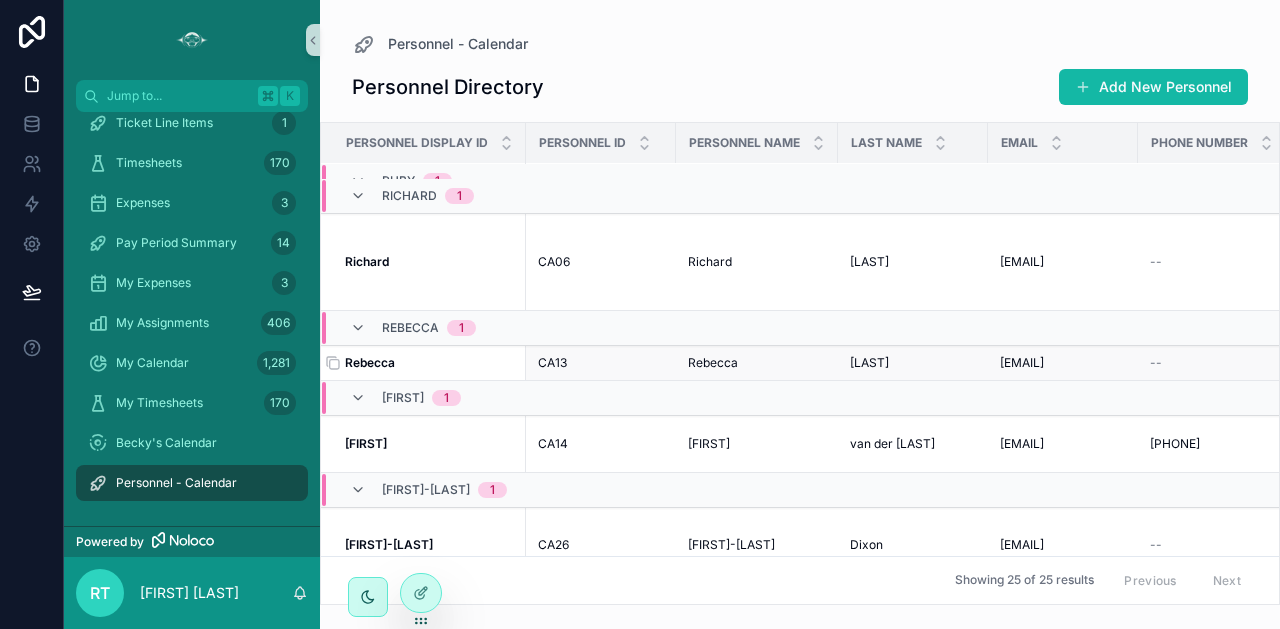 click on "Rebecca" at bounding box center [370, 362] 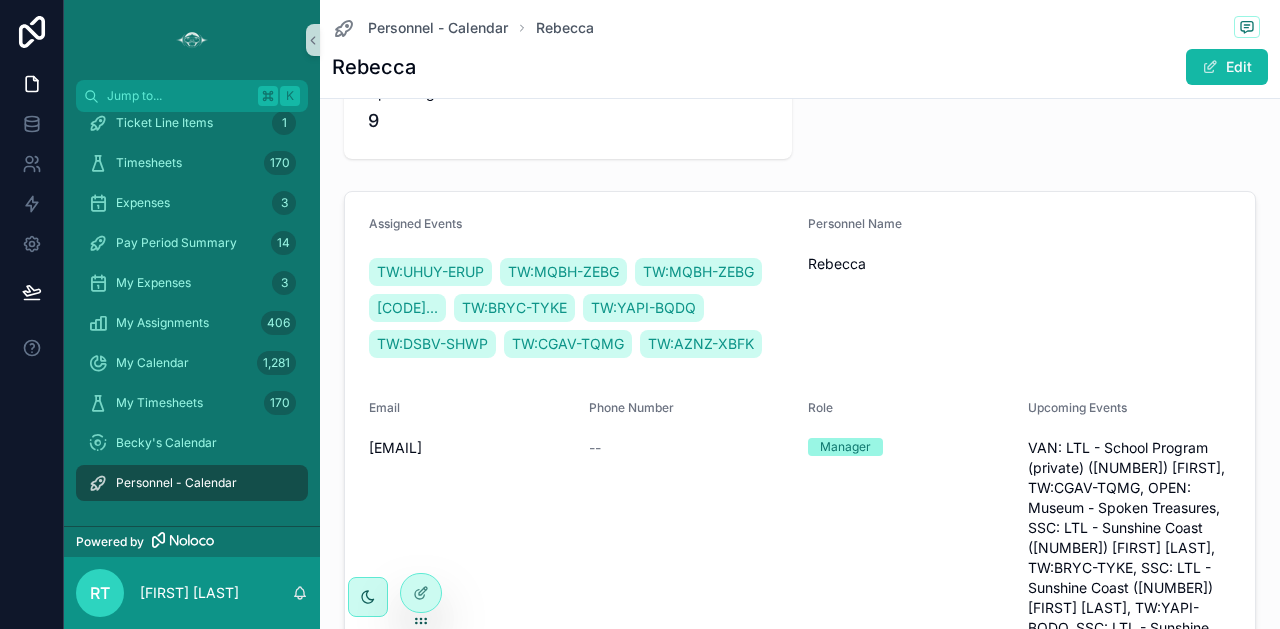 scroll, scrollTop: 63, scrollLeft: 0, axis: vertical 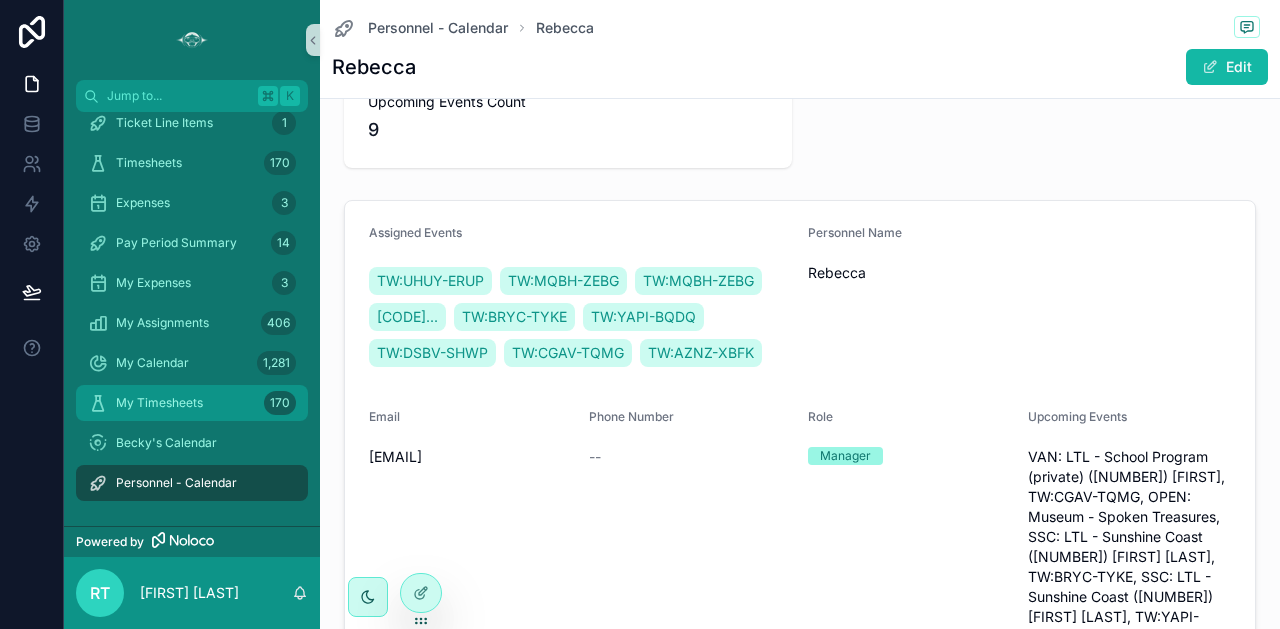 click on "My Timesheets 170" at bounding box center (192, 403) 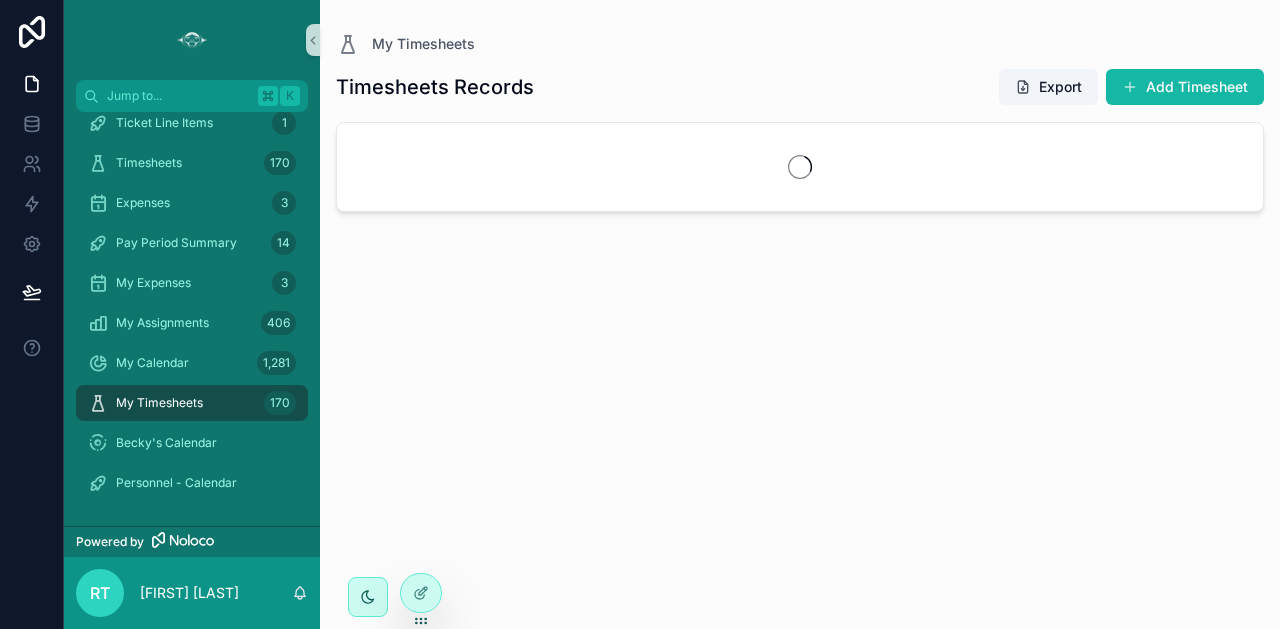 scroll, scrollTop: 0, scrollLeft: 0, axis: both 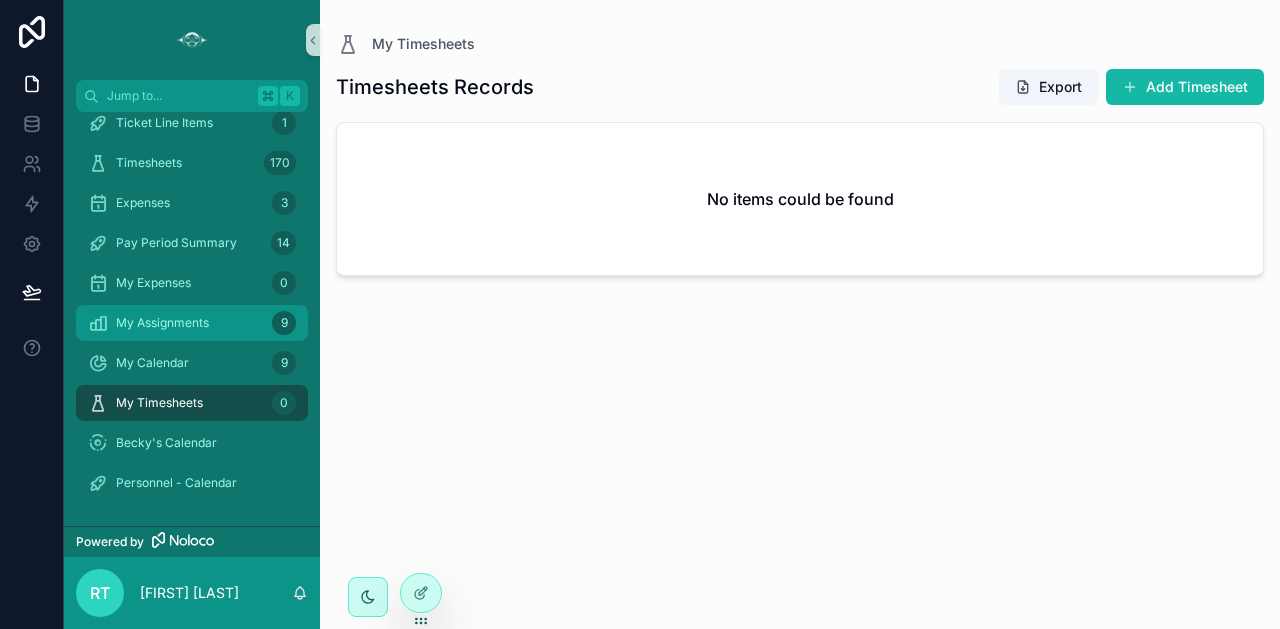click on "My Assignments" at bounding box center [162, 323] 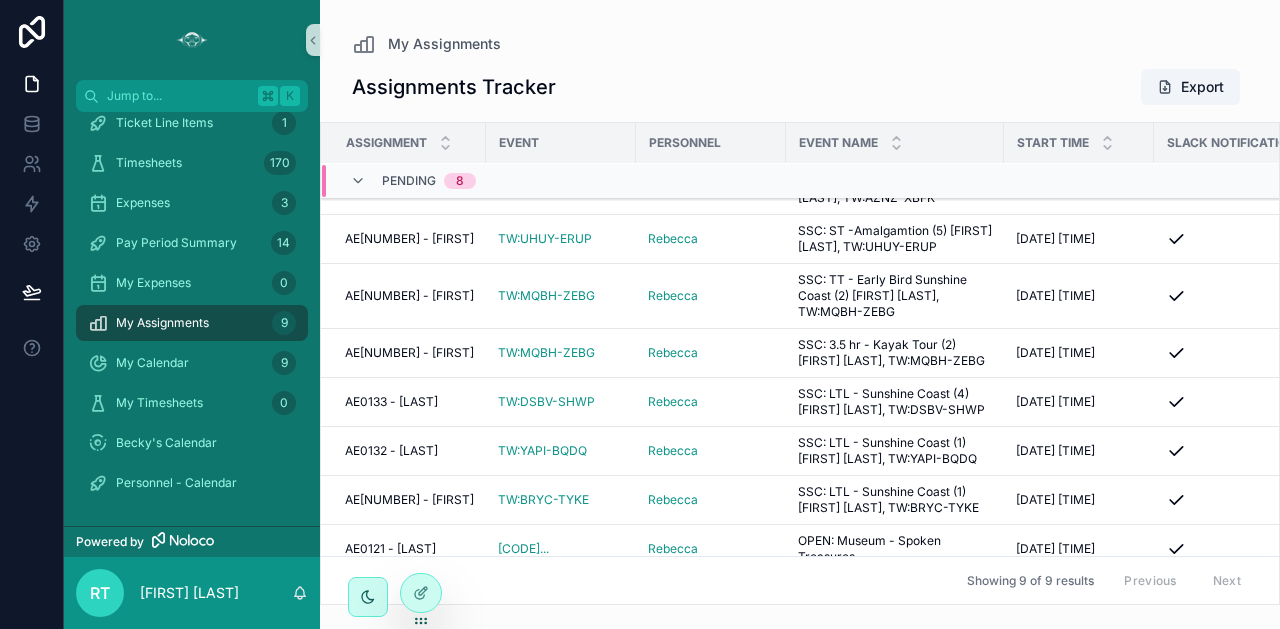 scroll, scrollTop: 0, scrollLeft: 0, axis: both 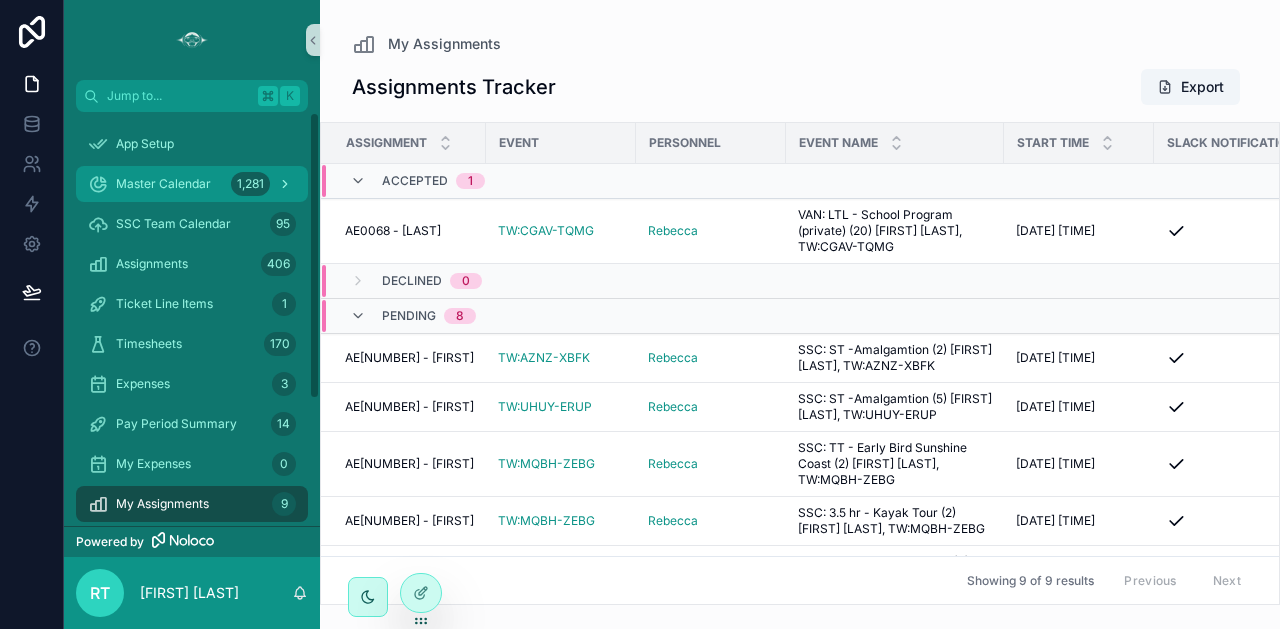 click on "Master Calendar" at bounding box center (163, 184) 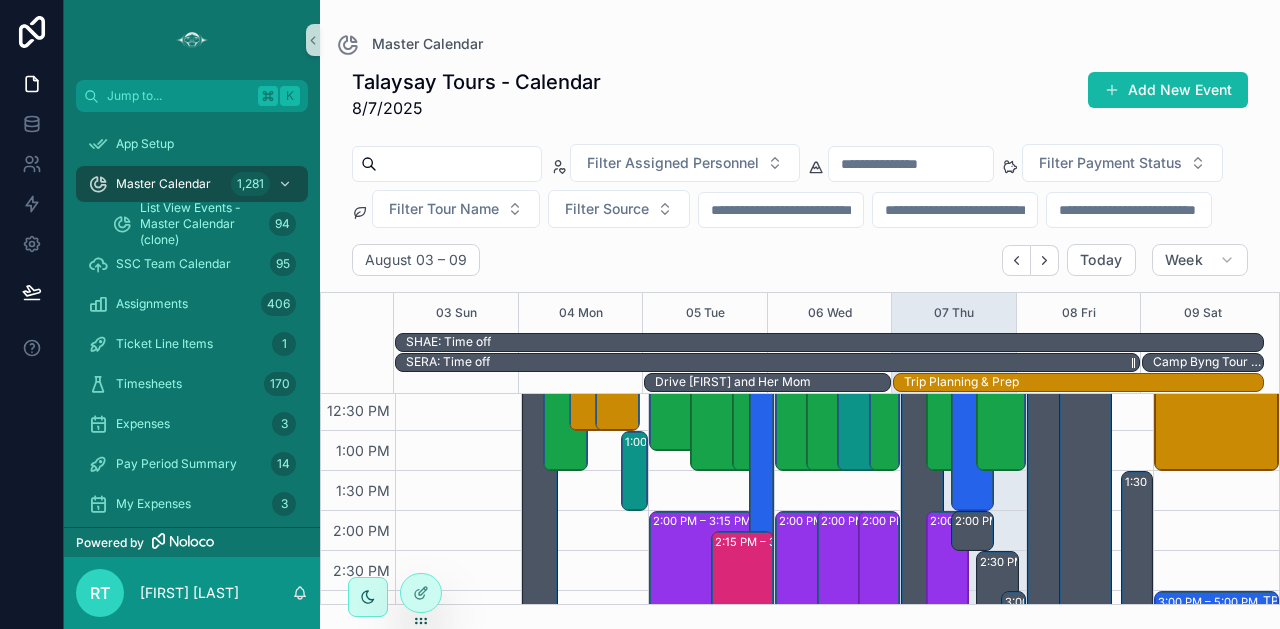 scroll, scrollTop: 523, scrollLeft: 0, axis: vertical 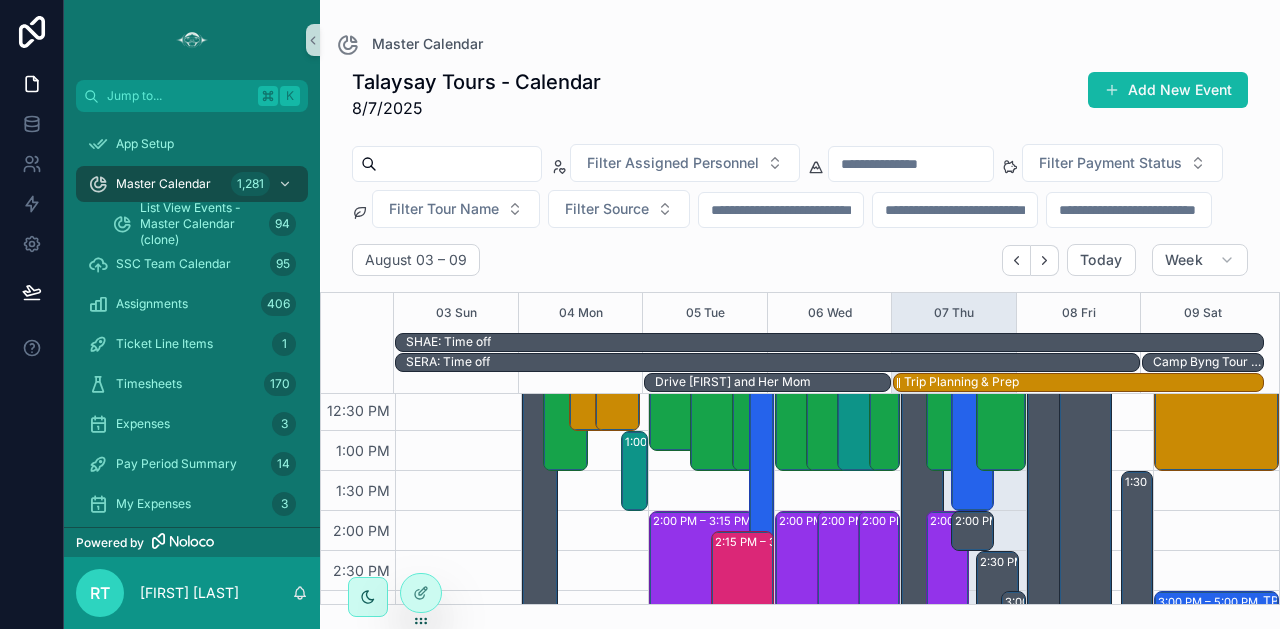 click on "Trip Planning & Prep" at bounding box center (961, 382) 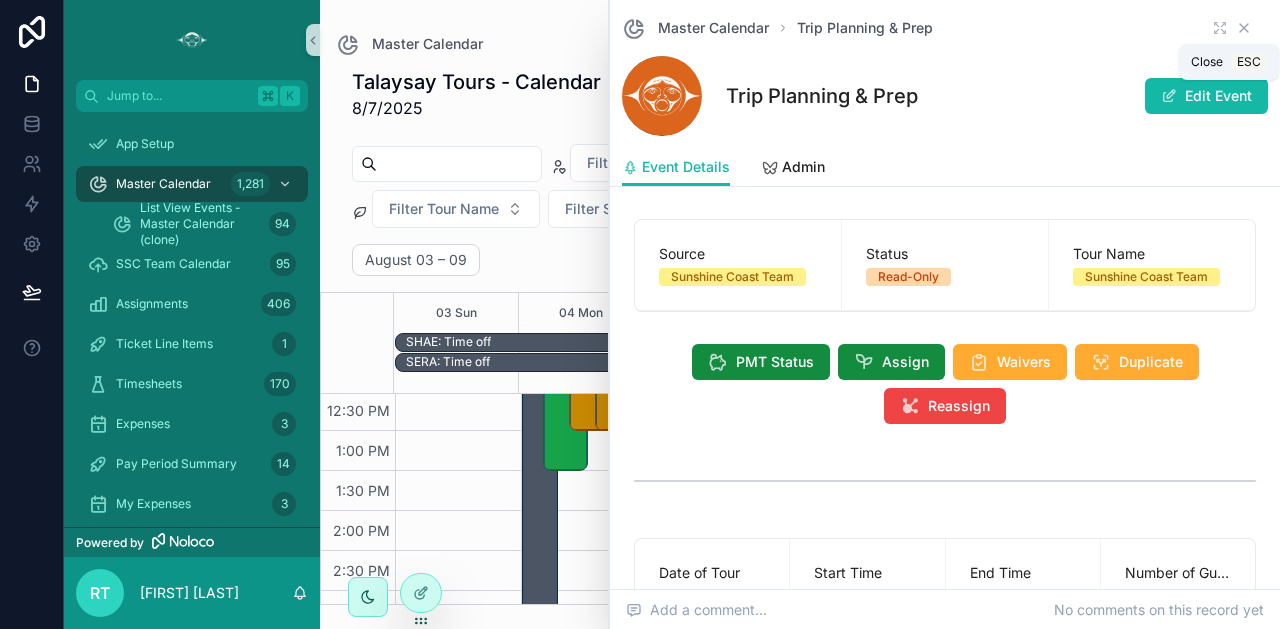 click 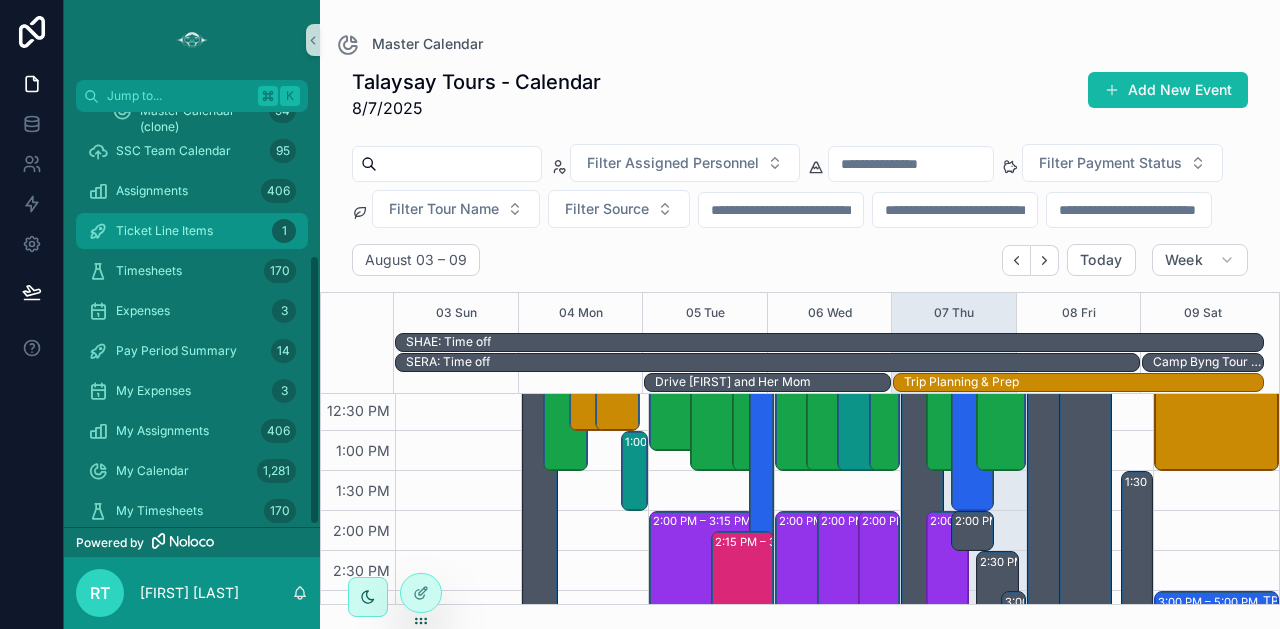 scroll, scrollTop: 220, scrollLeft: 0, axis: vertical 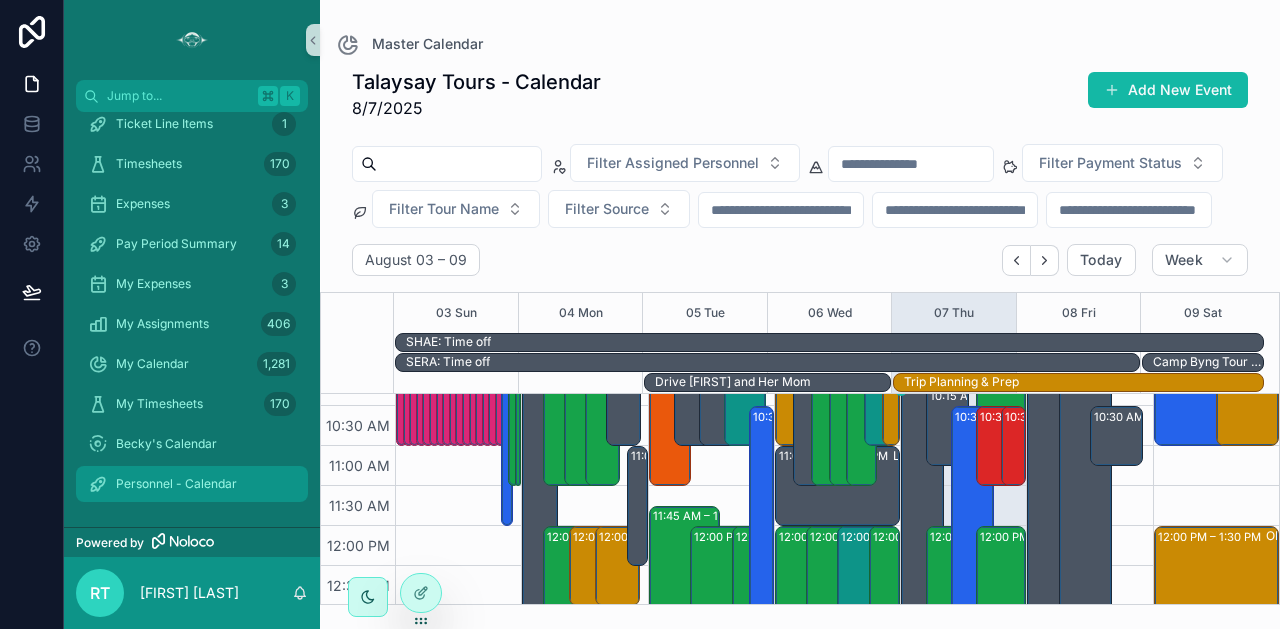 click on "Personnel - Calendar" at bounding box center (176, 484) 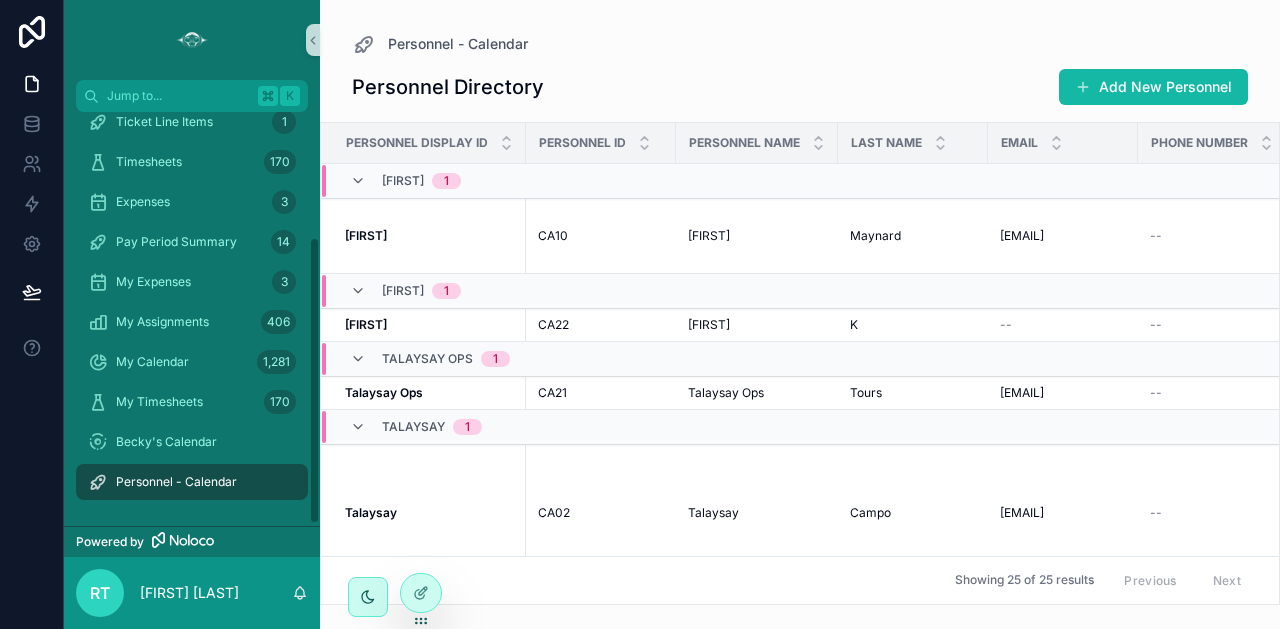 scroll, scrollTop: 180, scrollLeft: 0, axis: vertical 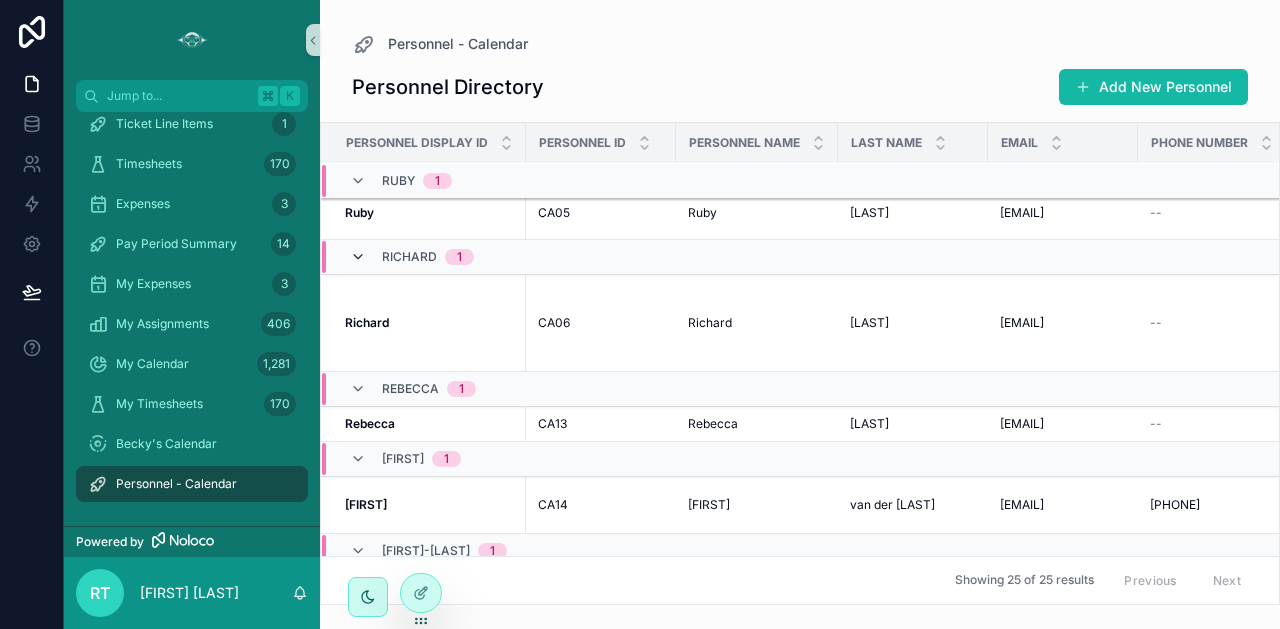 click at bounding box center [358, 257] 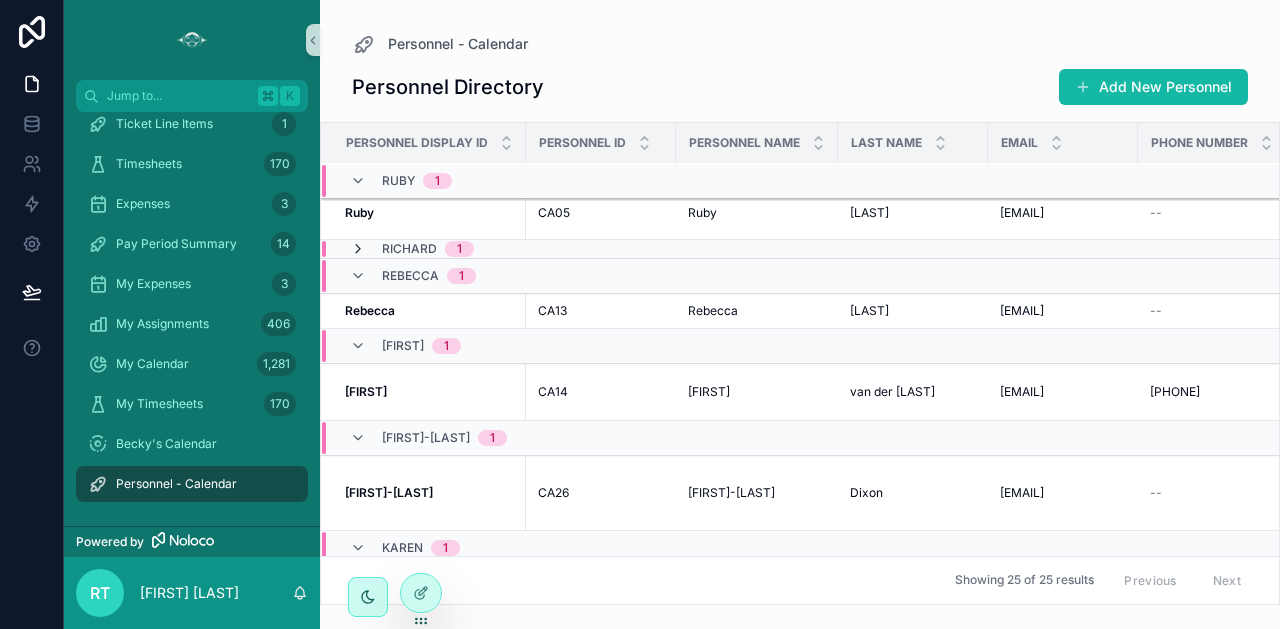 click at bounding box center (358, 249) 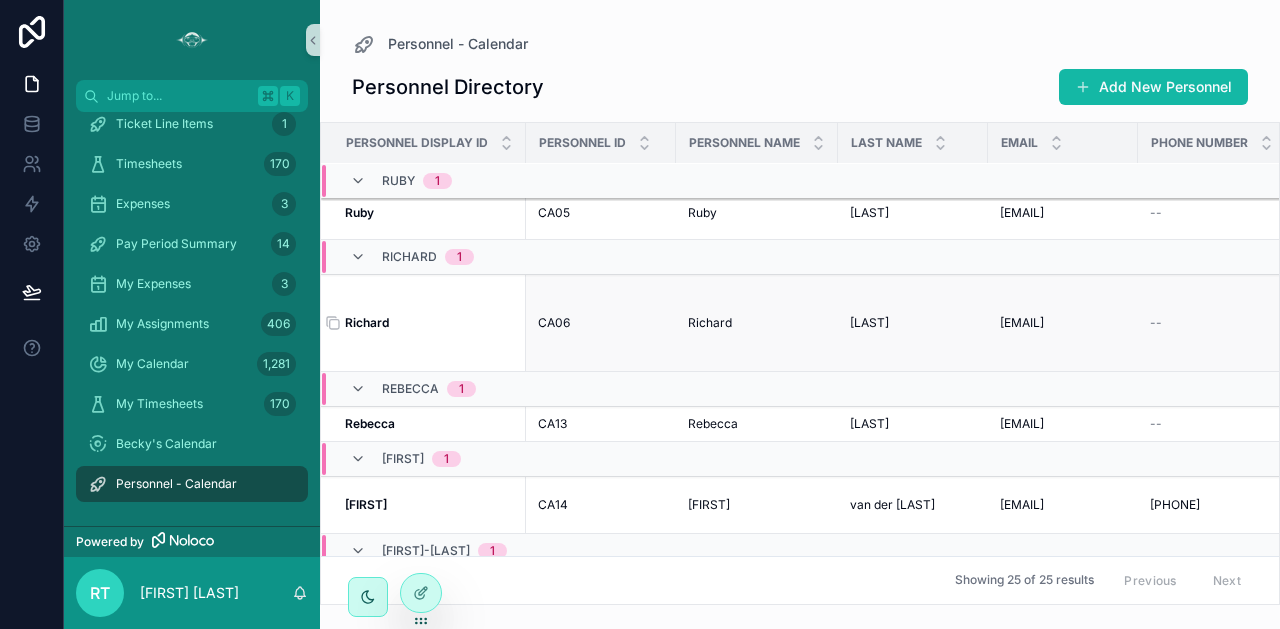 click on "Richard" at bounding box center [367, 322] 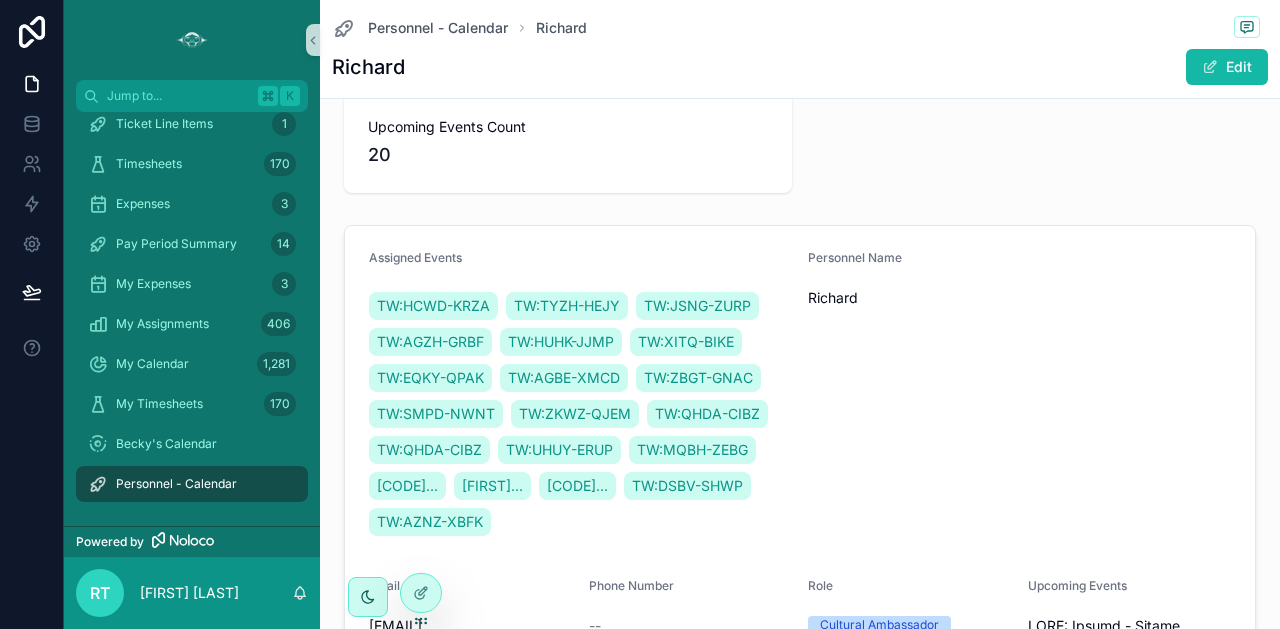 scroll, scrollTop: 0, scrollLeft: 0, axis: both 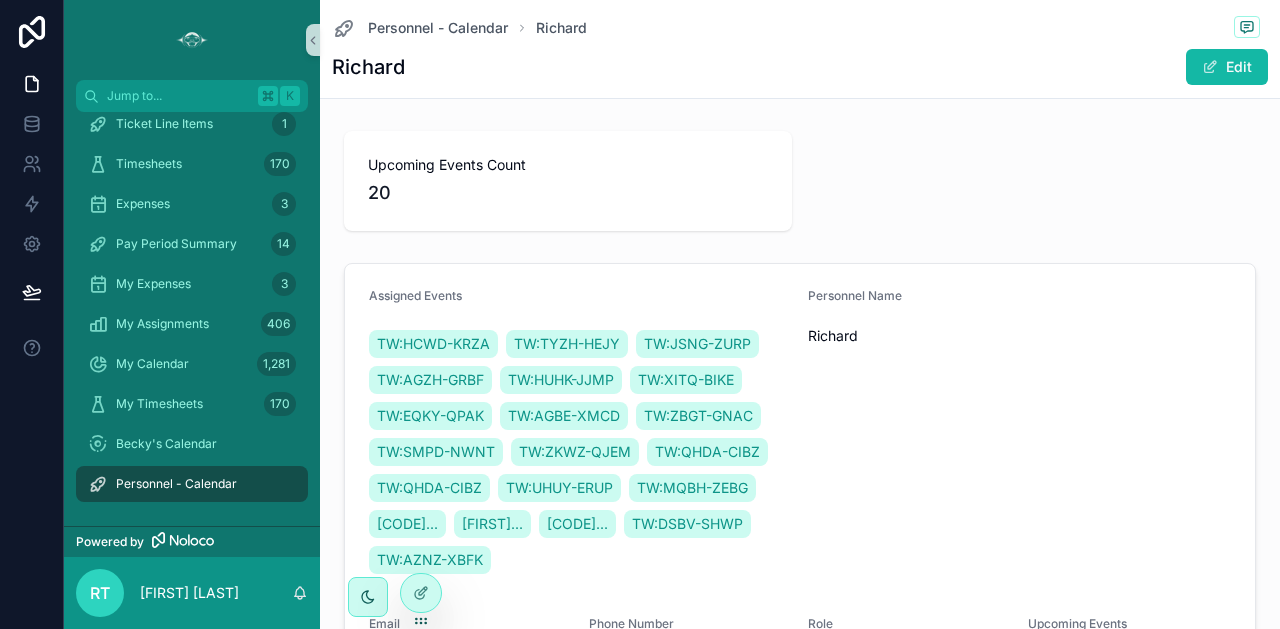 click on "20" at bounding box center [568, 193] 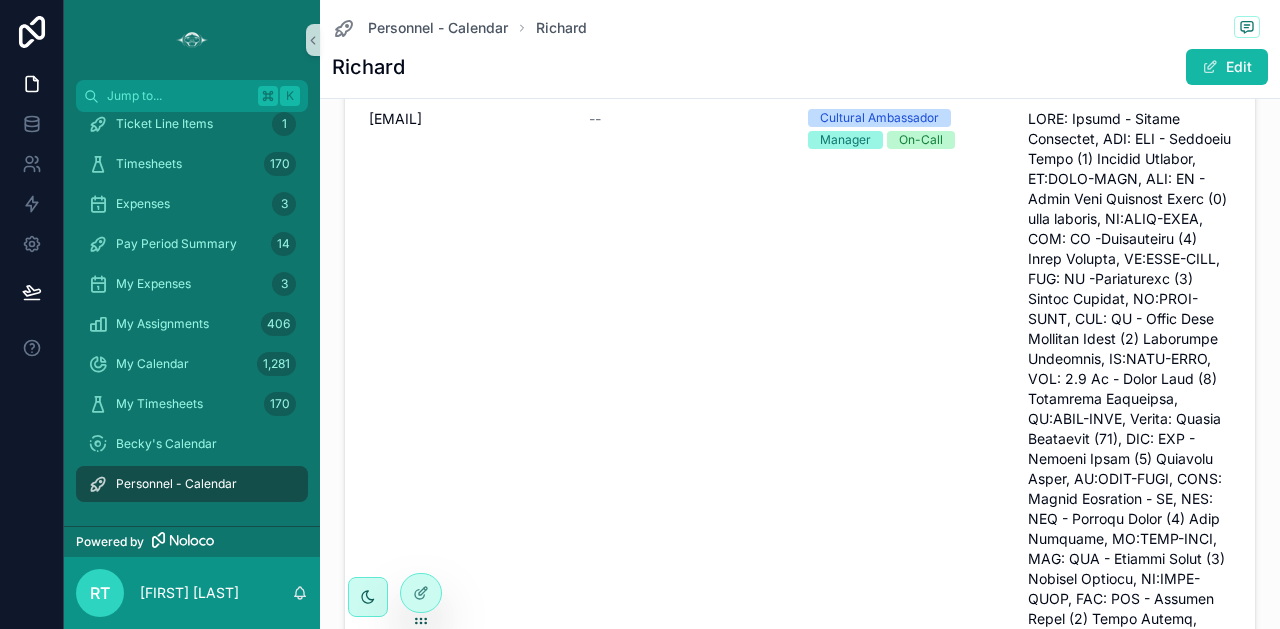 scroll, scrollTop: 547, scrollLeft: 0, axis: vertical 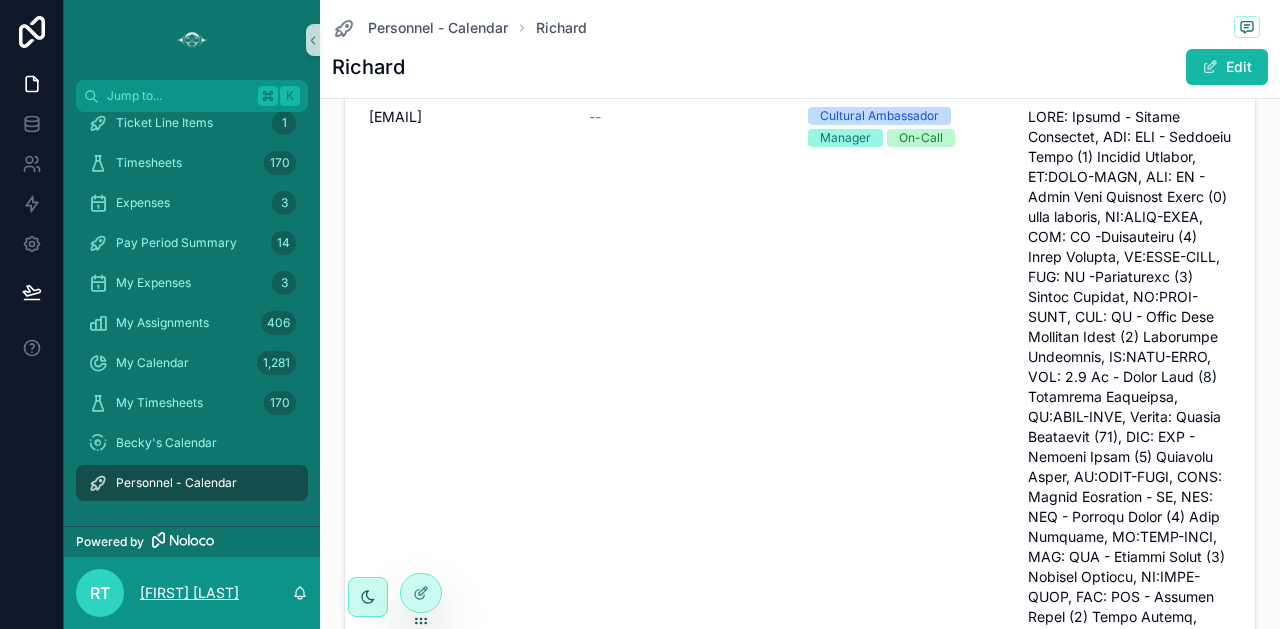 click on "[FIRST] [LAST]" at bounding box center [189, 593] 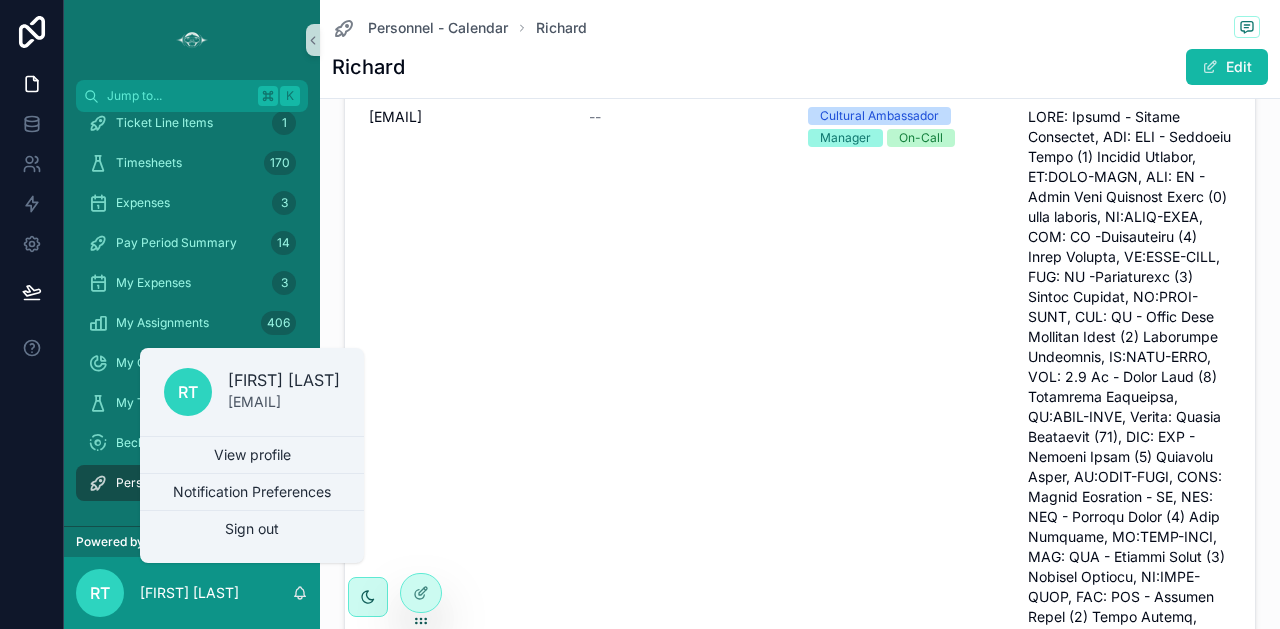 click on "Email [EMAIL]" at bounding box center [471, 521] 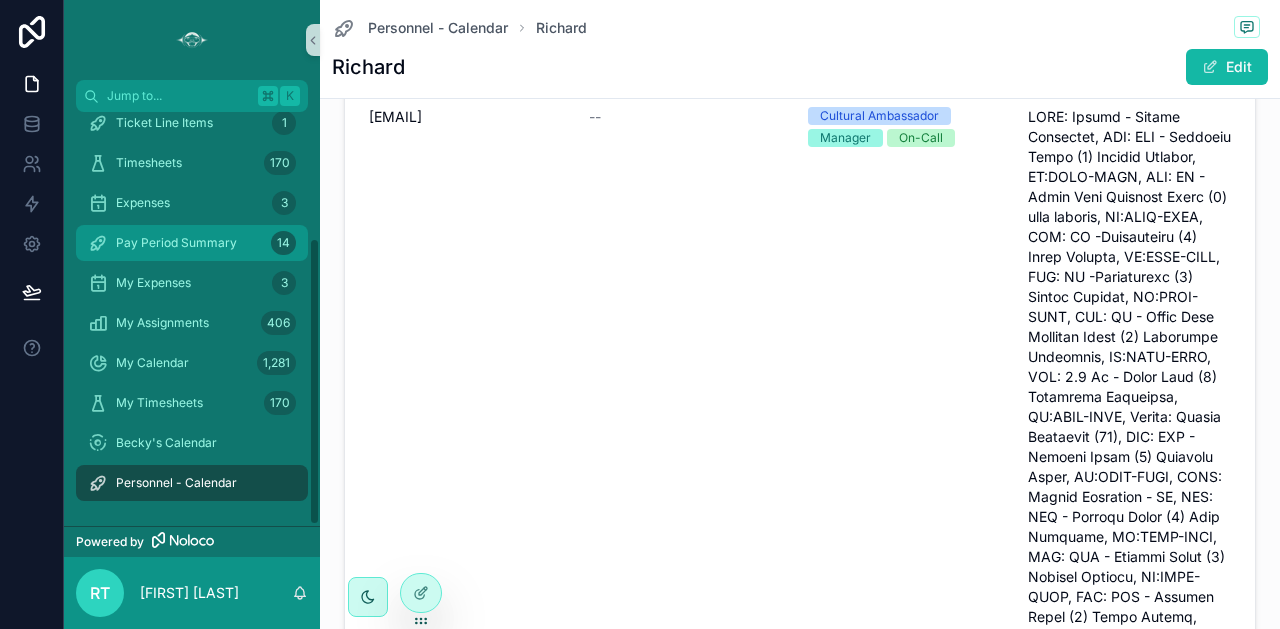 scroll, scrollTop: 181, scrollLeft: 0, axis: vertical 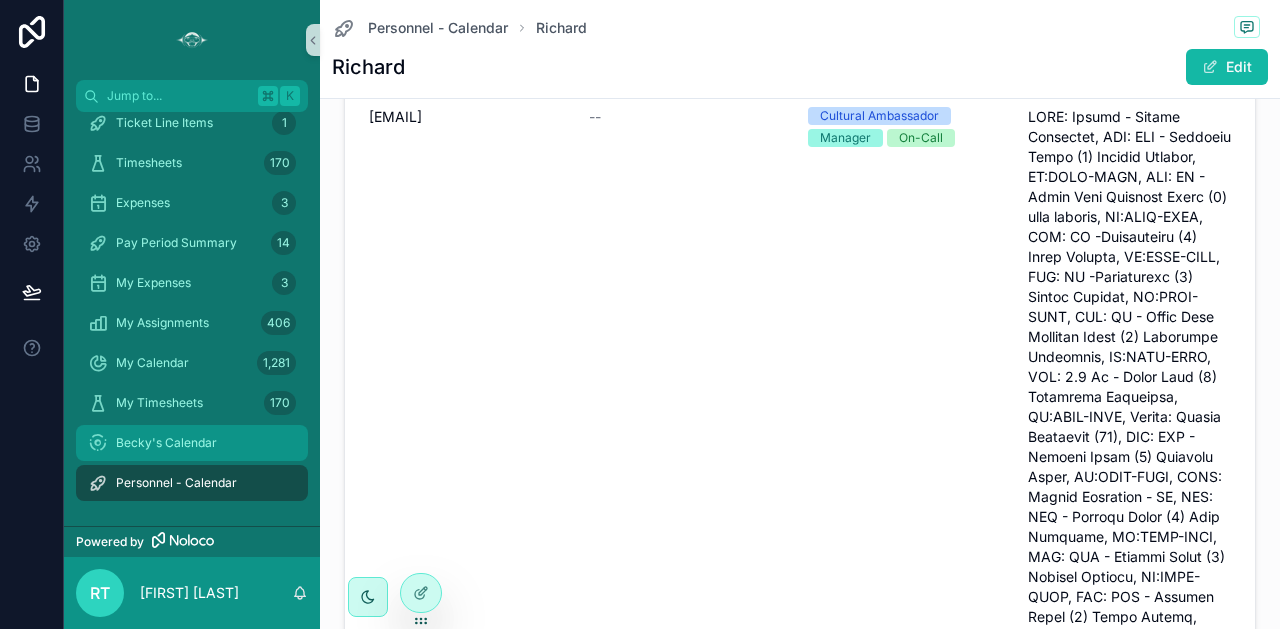 click on "Becky's Calendar" at bounding box center (192, 443) 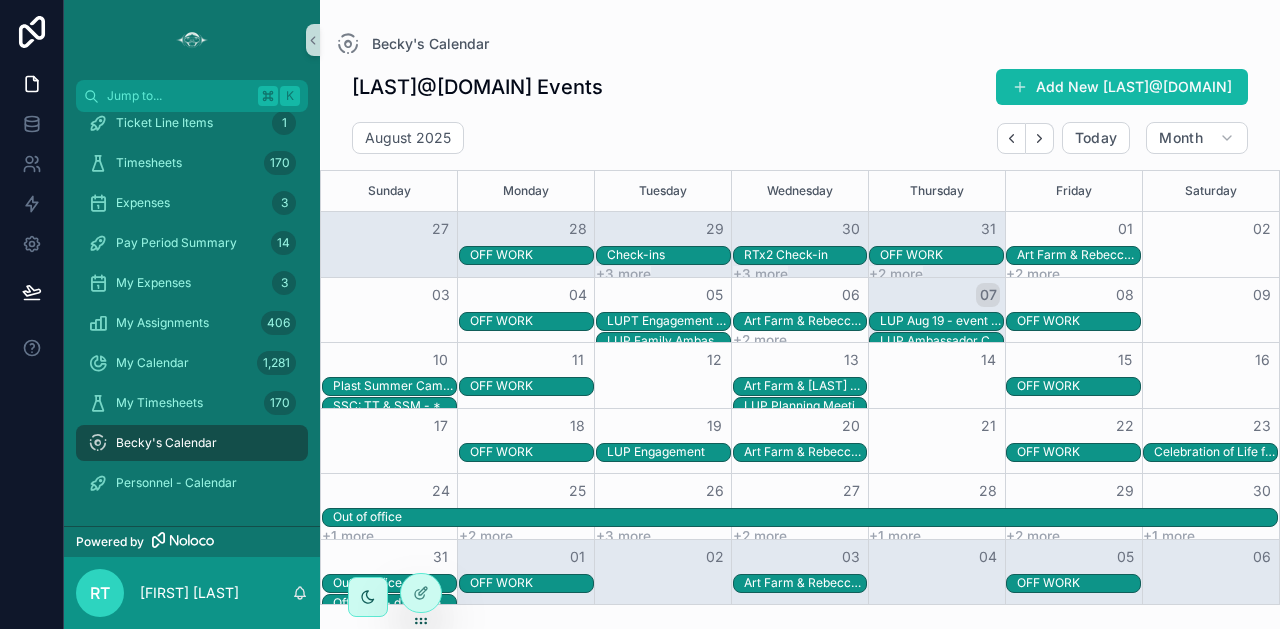 scroll, scrollTop: 0, scrollLeft: 0, axis: both 